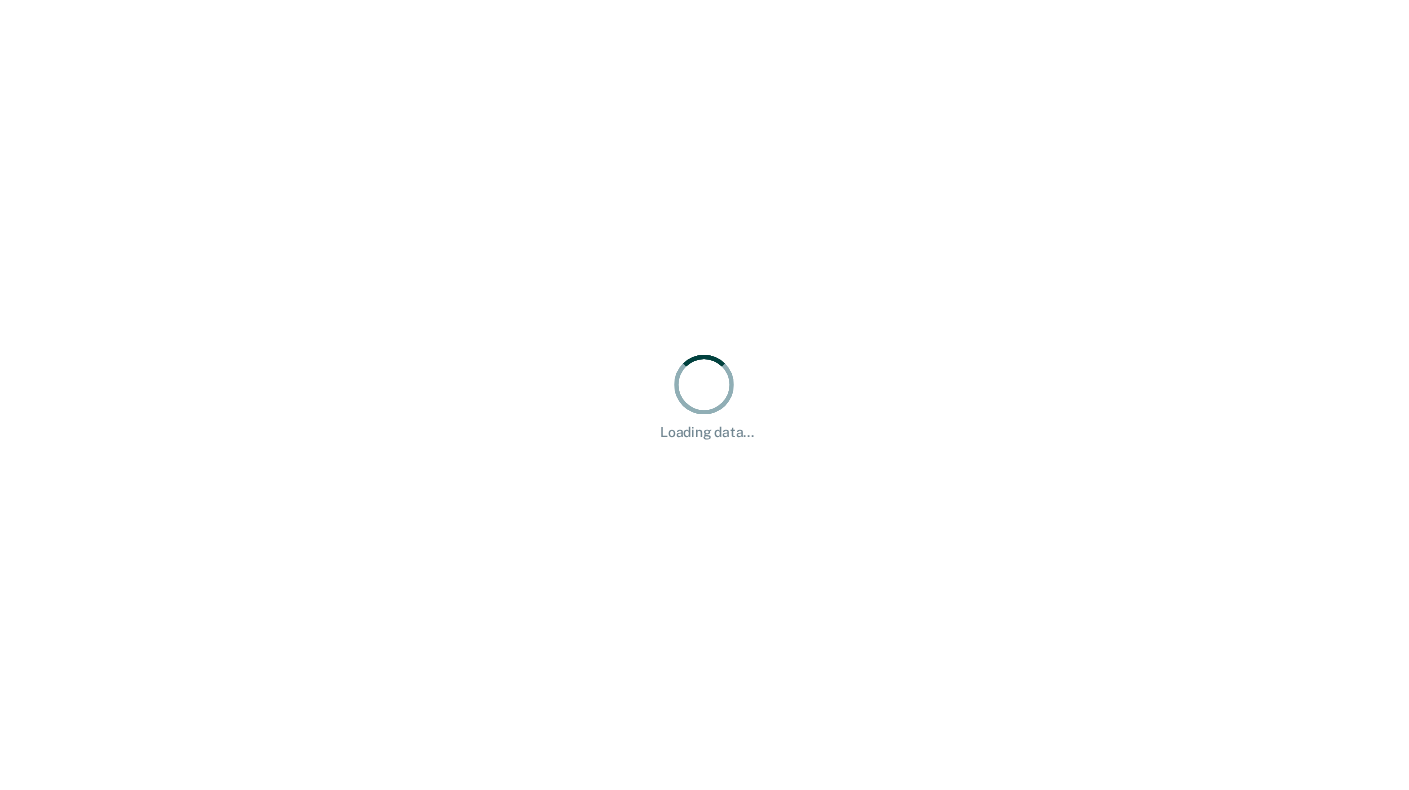 scroll, scrollTop: 0, scrollLeft: 0, axis: both 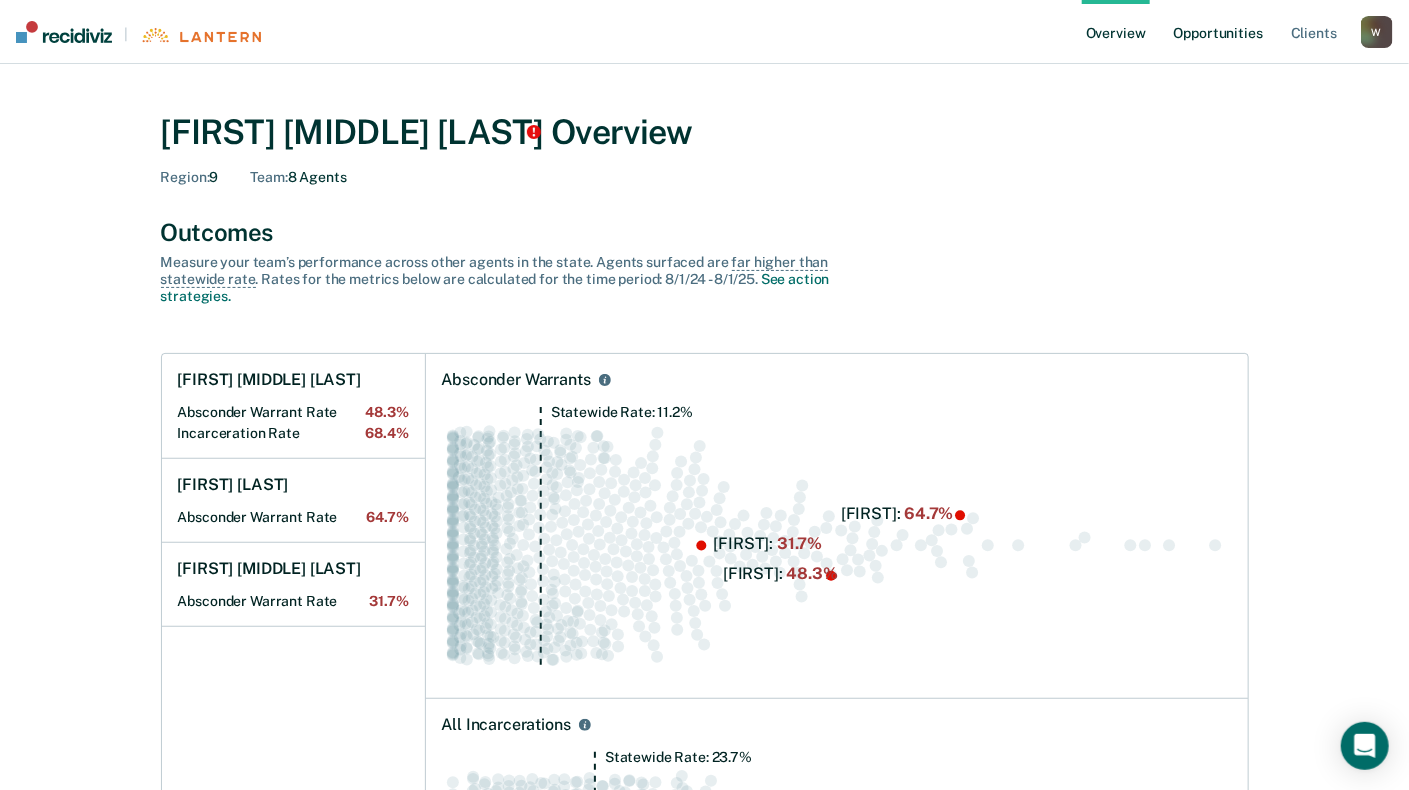 click on "Opportunities" at bounding box center (1218, 32) 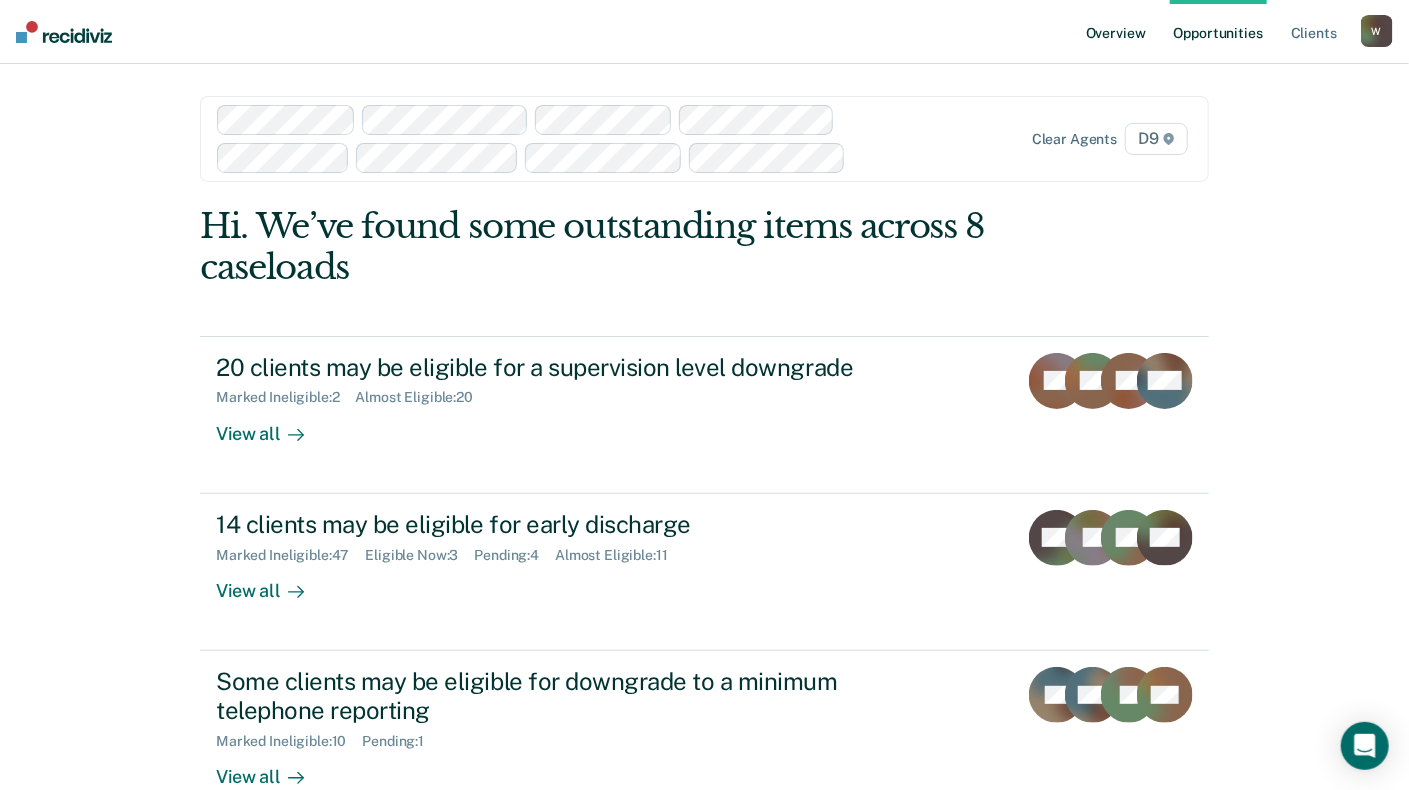 click on "Overview" at bounding box center (1116, 32) 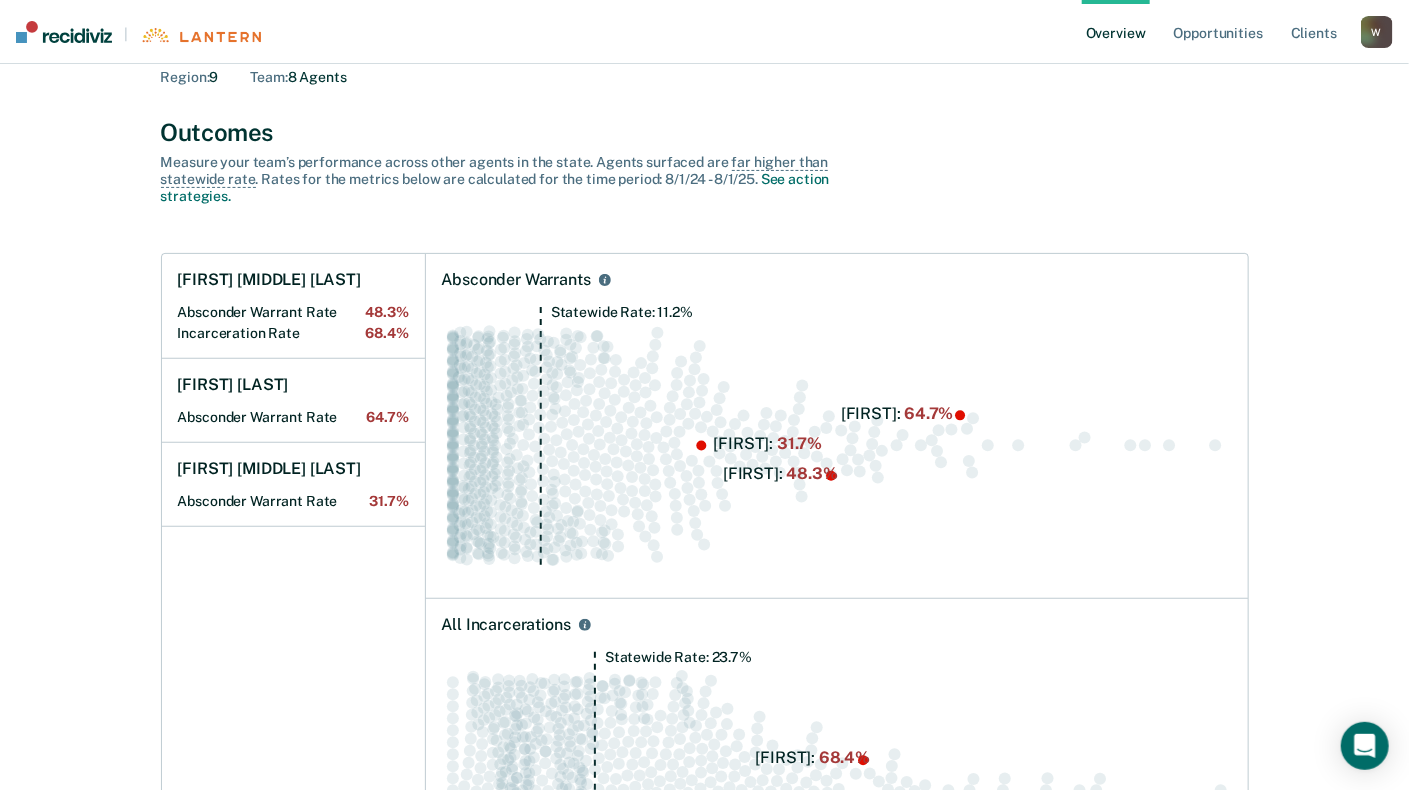 scroll, scrollTop: 800, scrollLeft: 0, axis: vertical 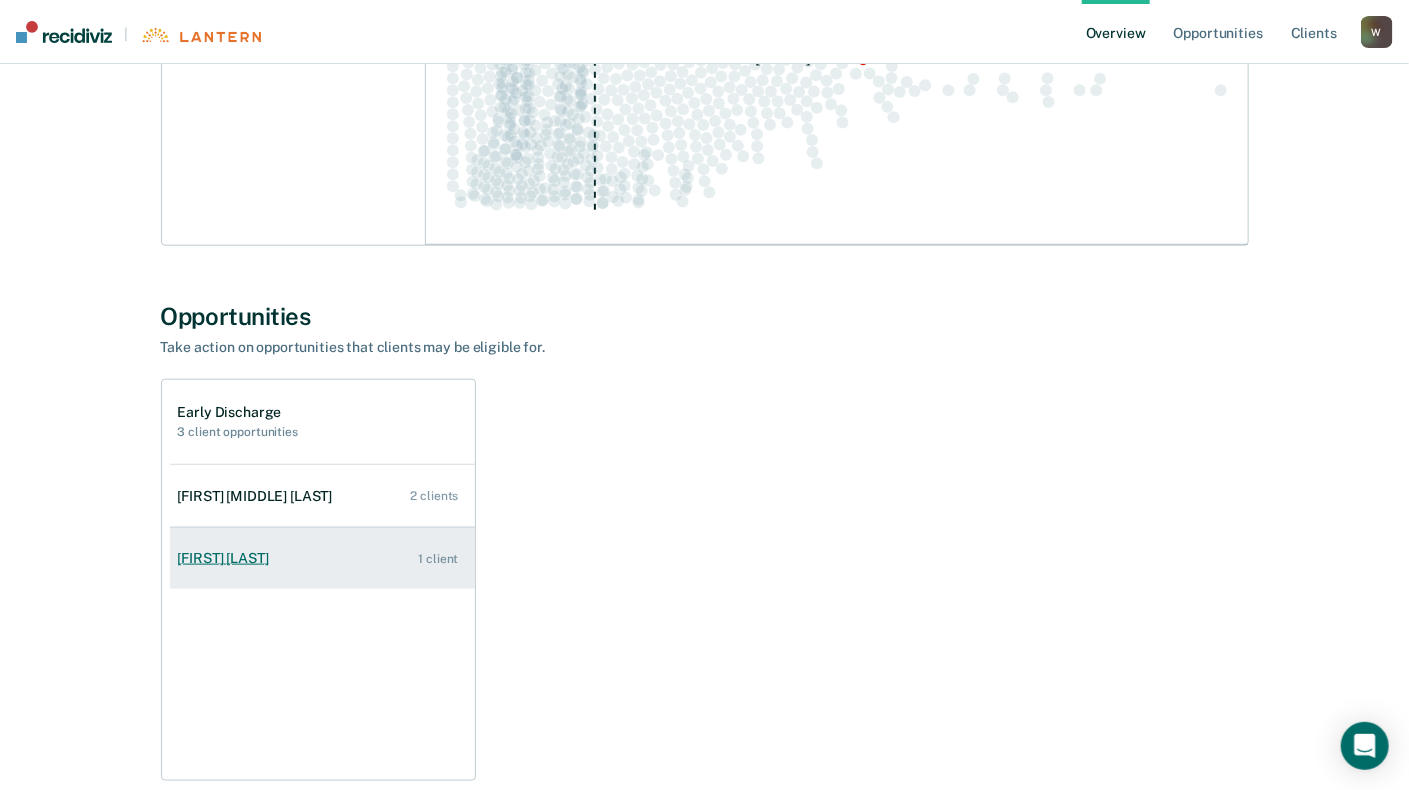 click on "[FIRST] [LAST]" at bounding box center (227, 558) 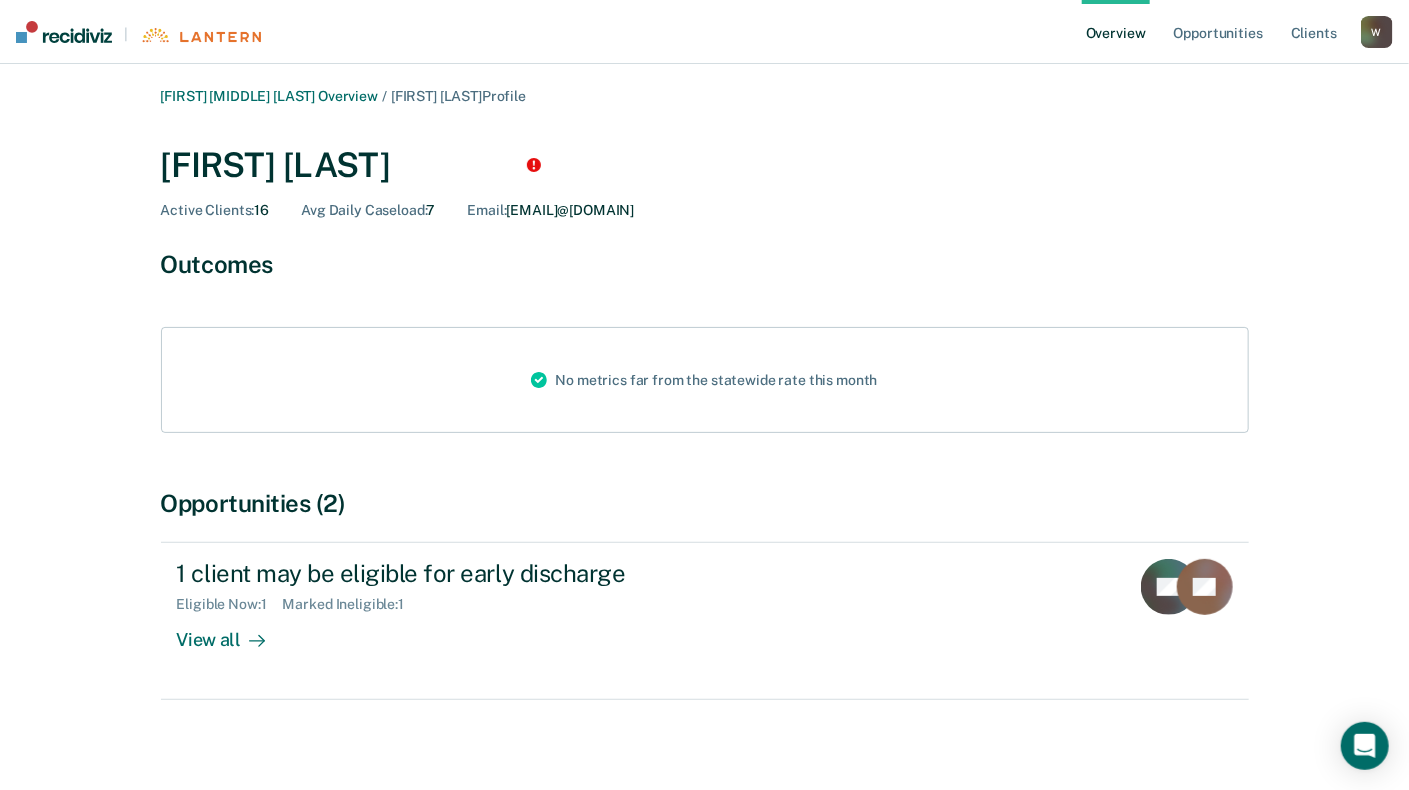 scroll, scrollTop: 13, scrollLeft: 0, axis: vertical 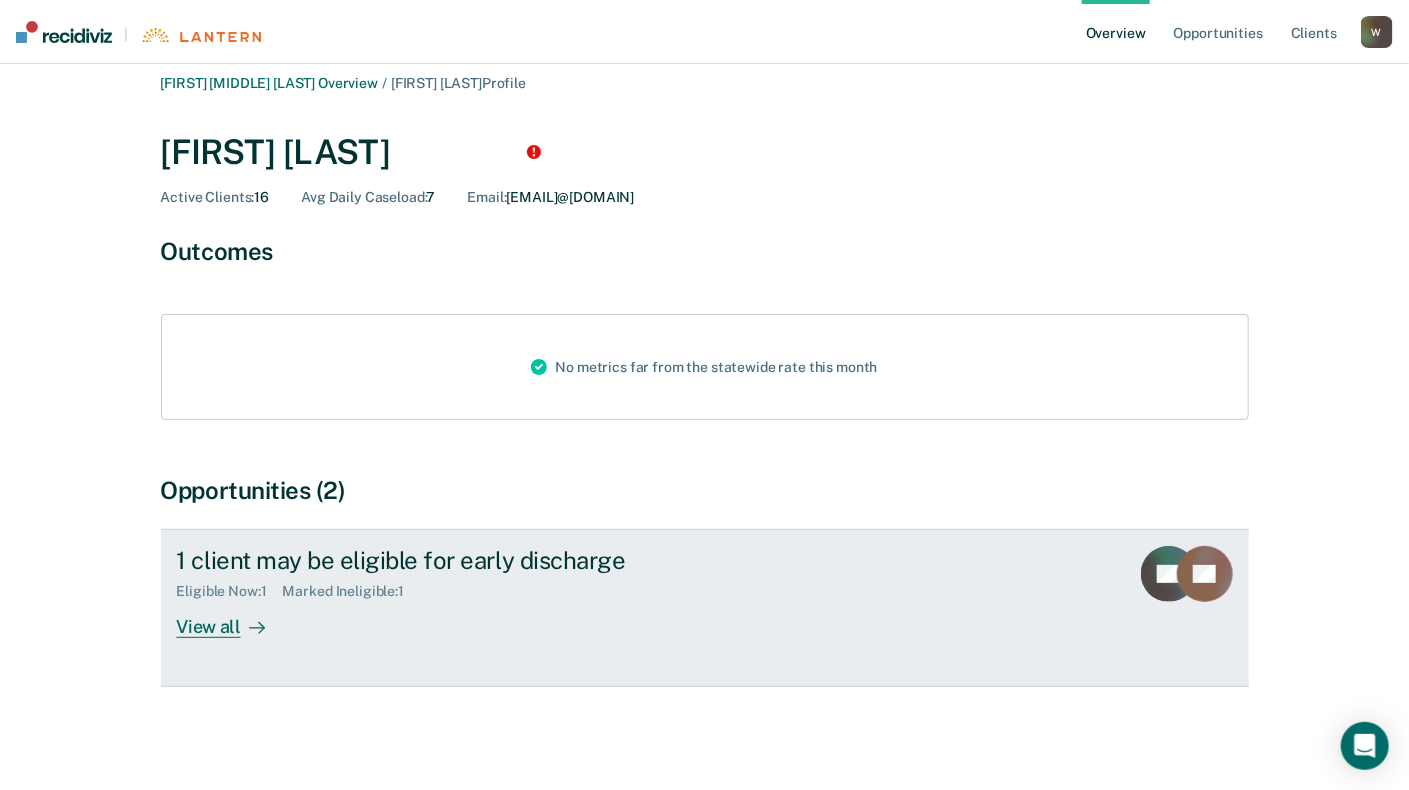 click on "View all" at bounding box center (233, 619) 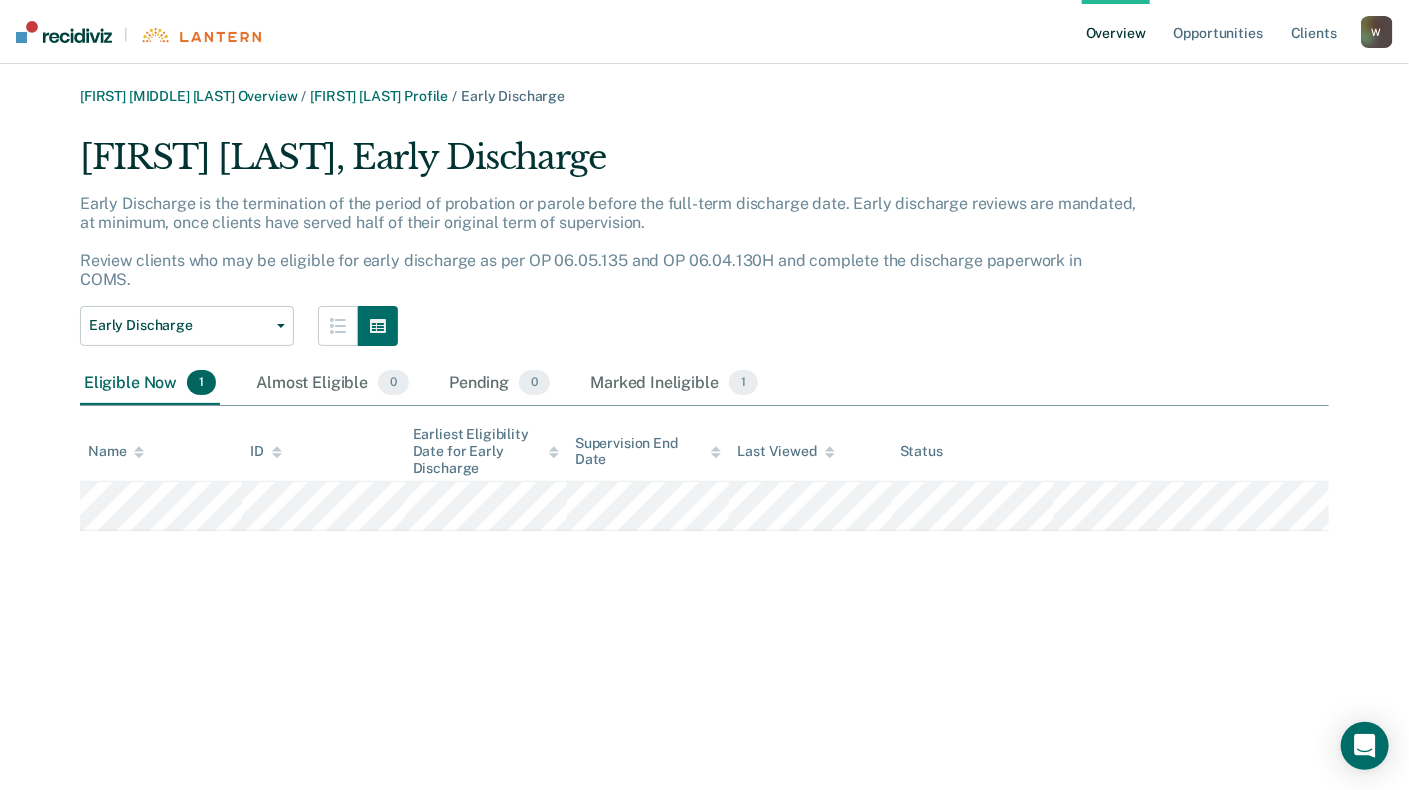 scroll, scrollTop: 0, scrollLeft: 0, axis: both 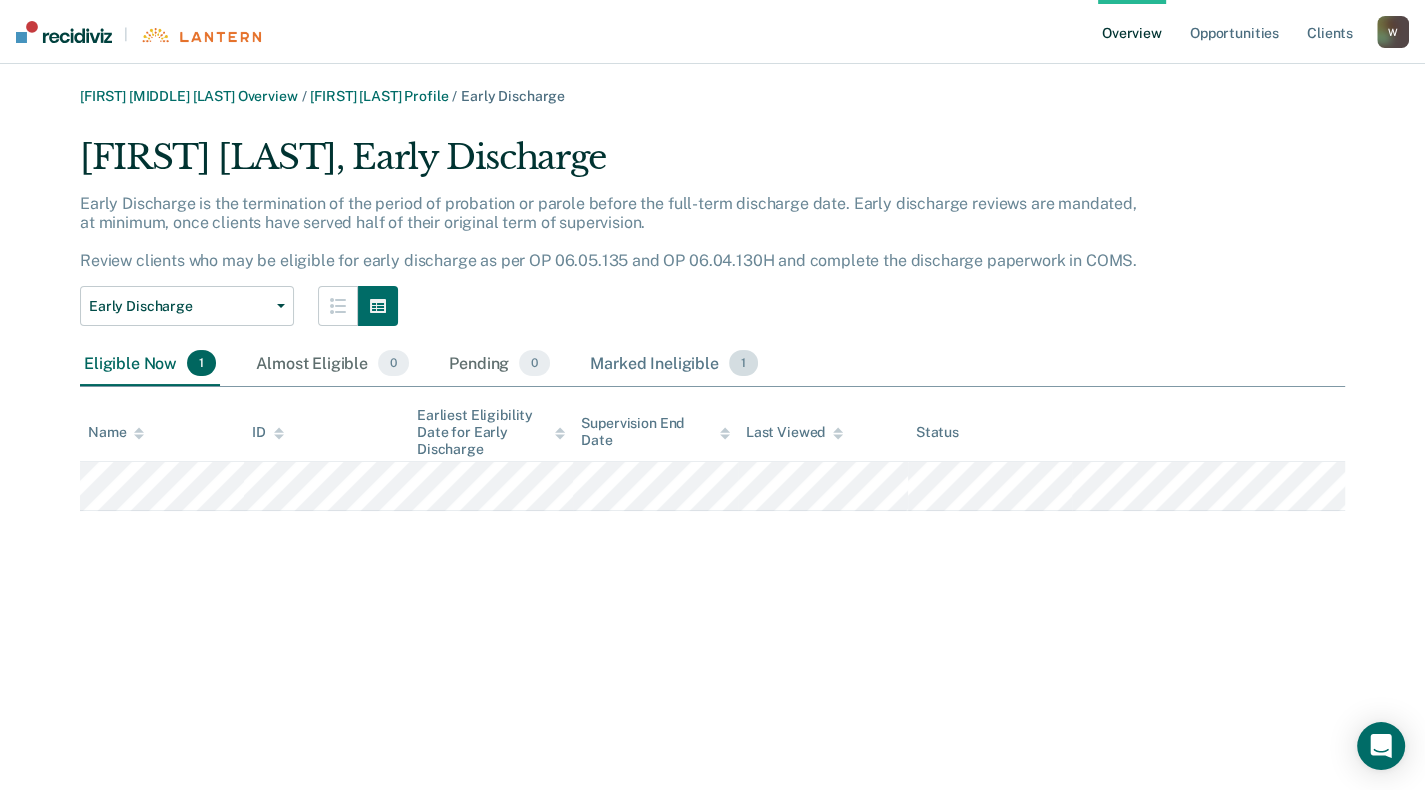 click on "Marked Ineligible 1" at bounding box center (674, 364) 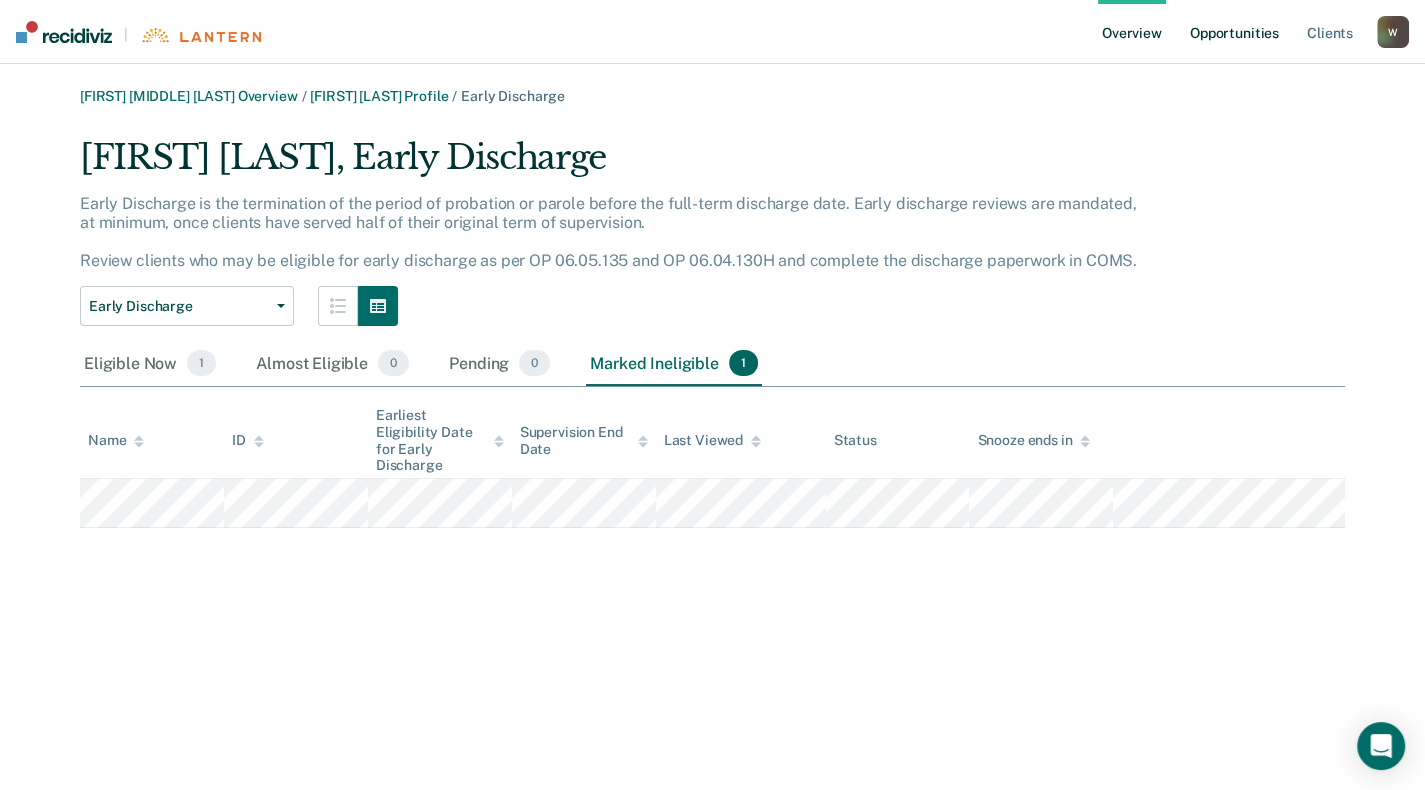 click on "Opportunities" at bounding box center [1234, 32] 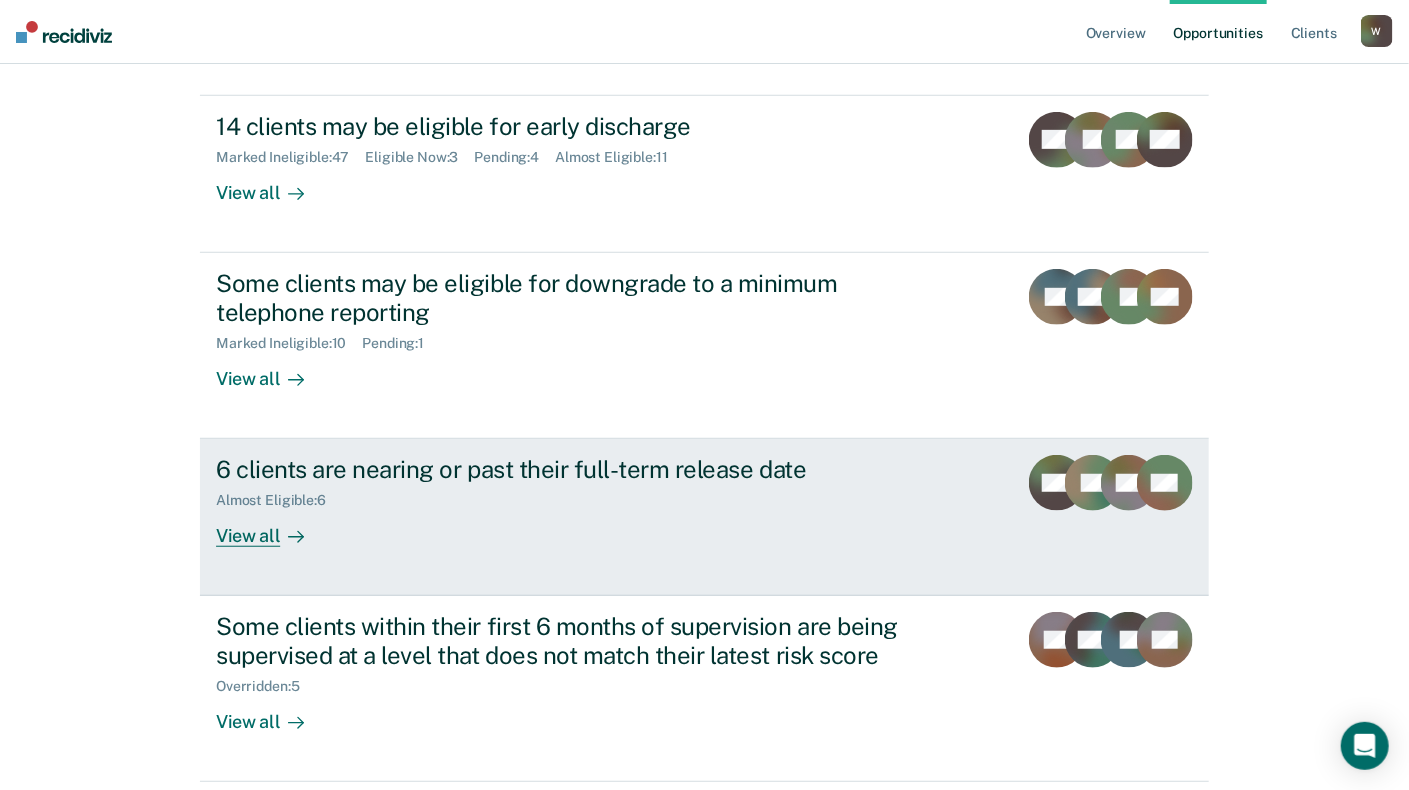 scroll, scrollTop: 469, scrollLeft: 0, axis: vertical 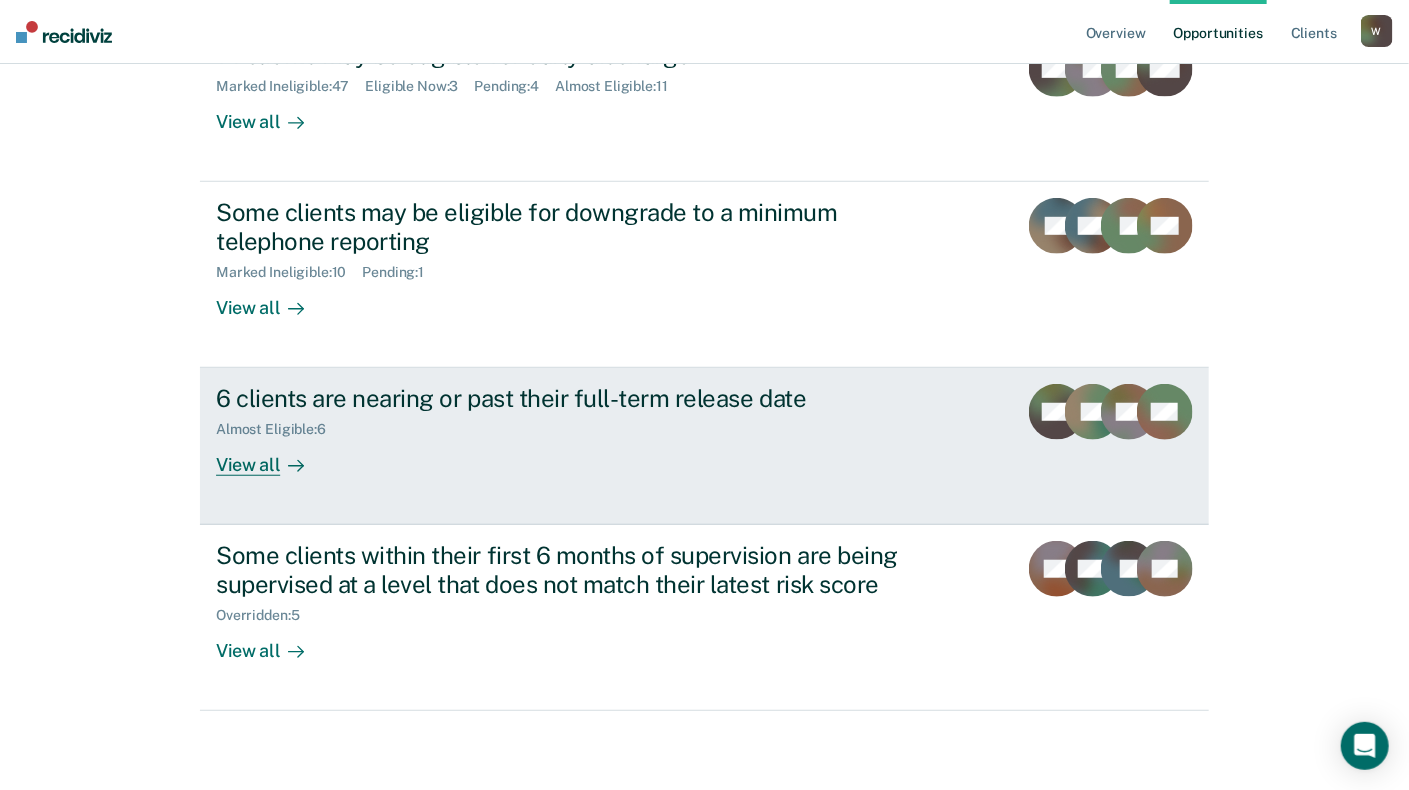click on "View all" at bounding box center [272, 457] 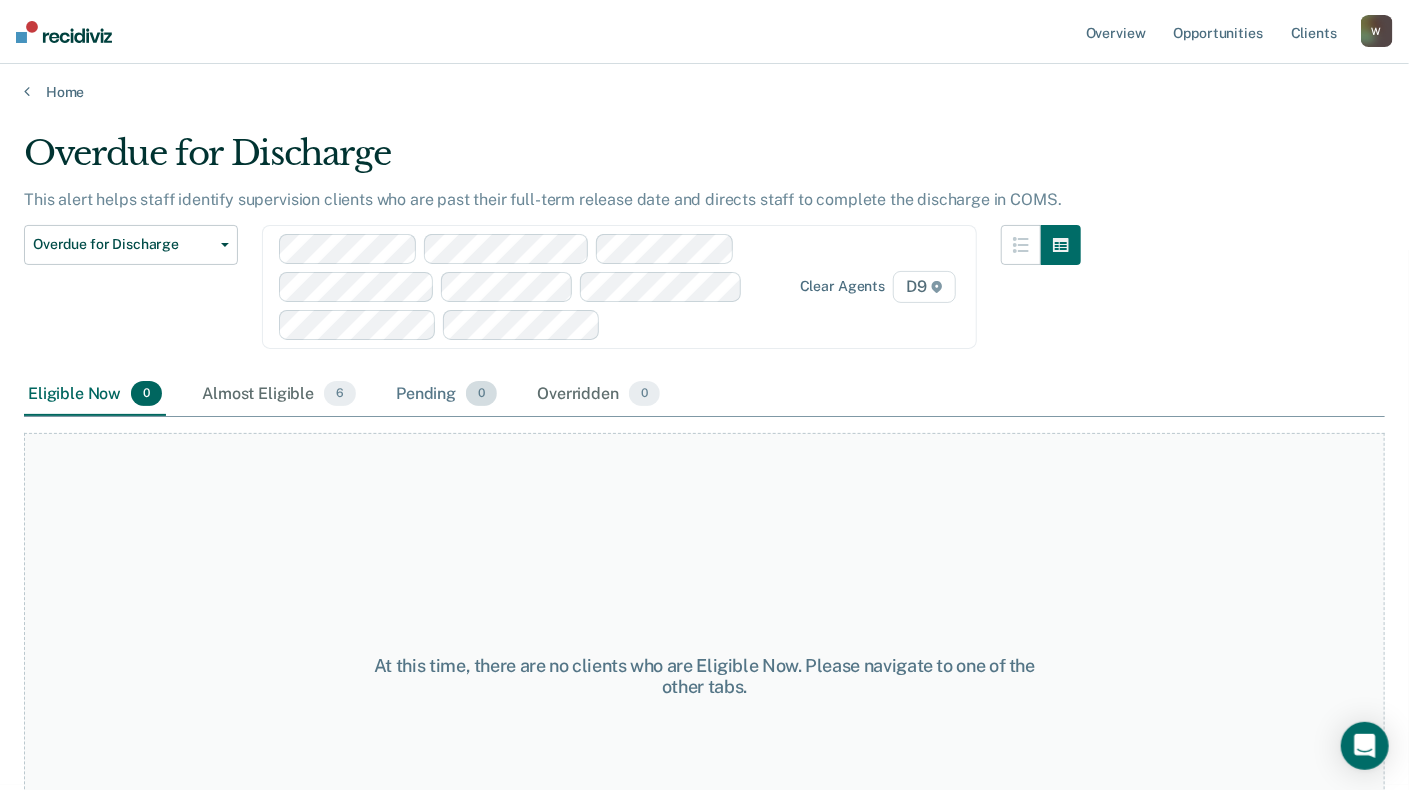 scroll, scrollTop: 0, scrollLeft: 0, axis: both 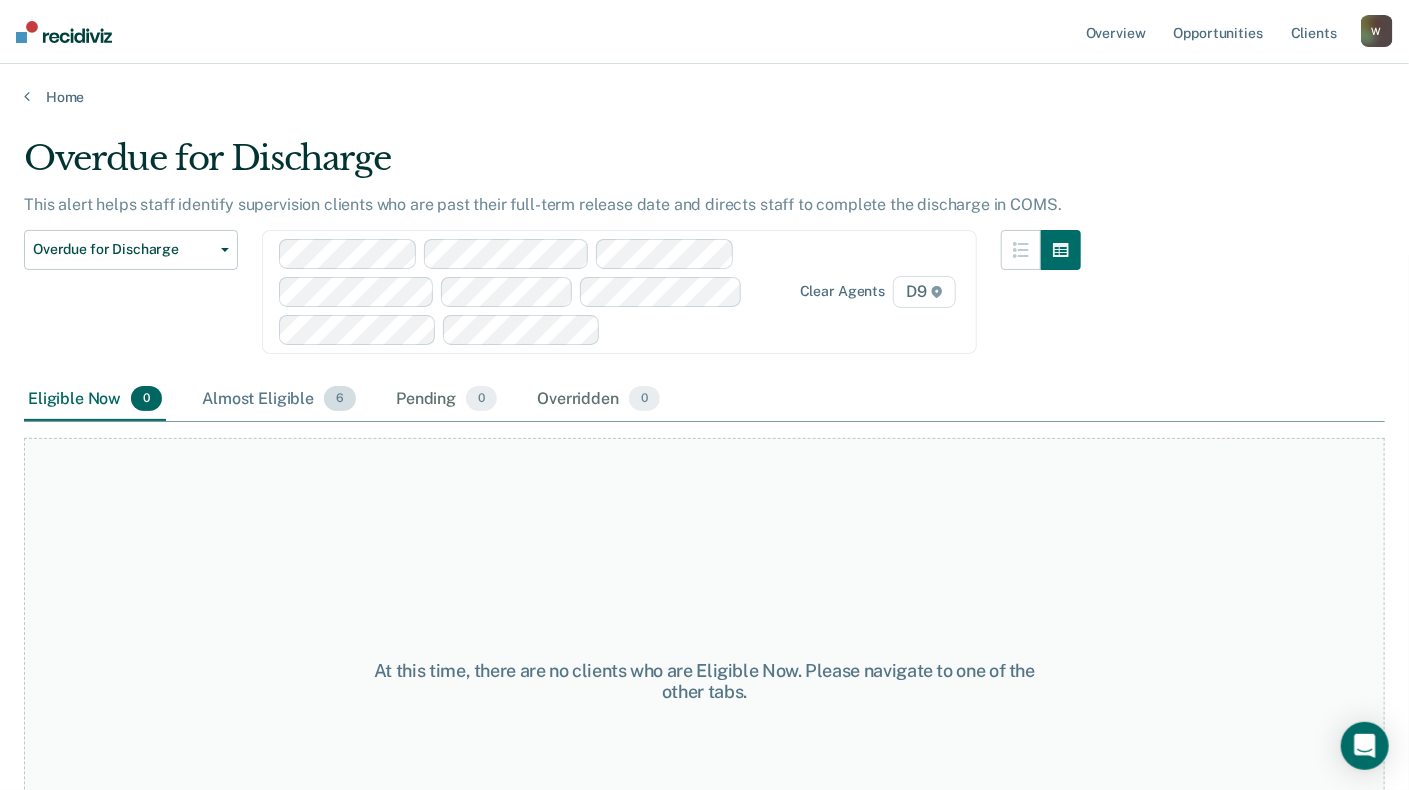 click on "Almost Eligible 6" at bounding box center [279, 400] 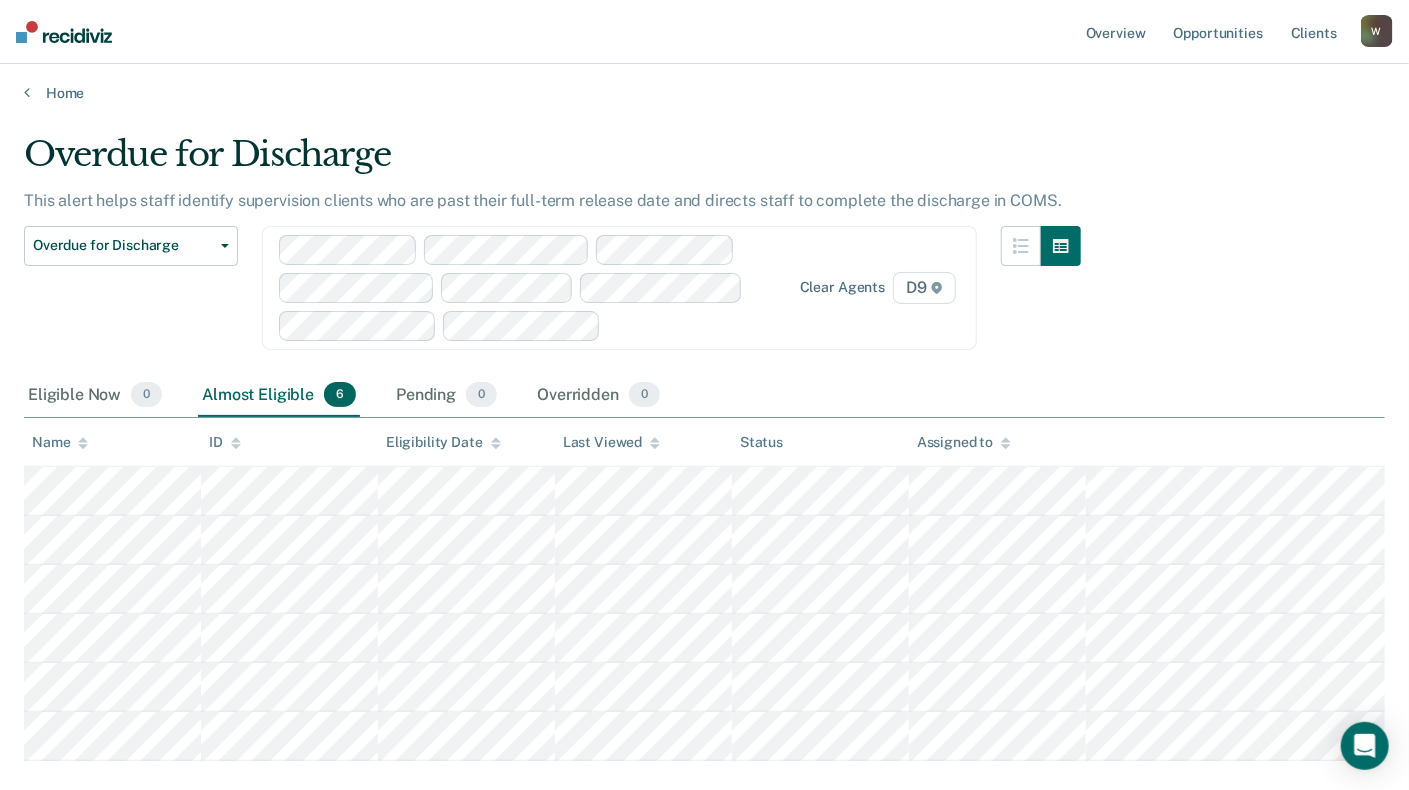 scroll, scrollTop: 0, scrollLeft: 0, axis: both 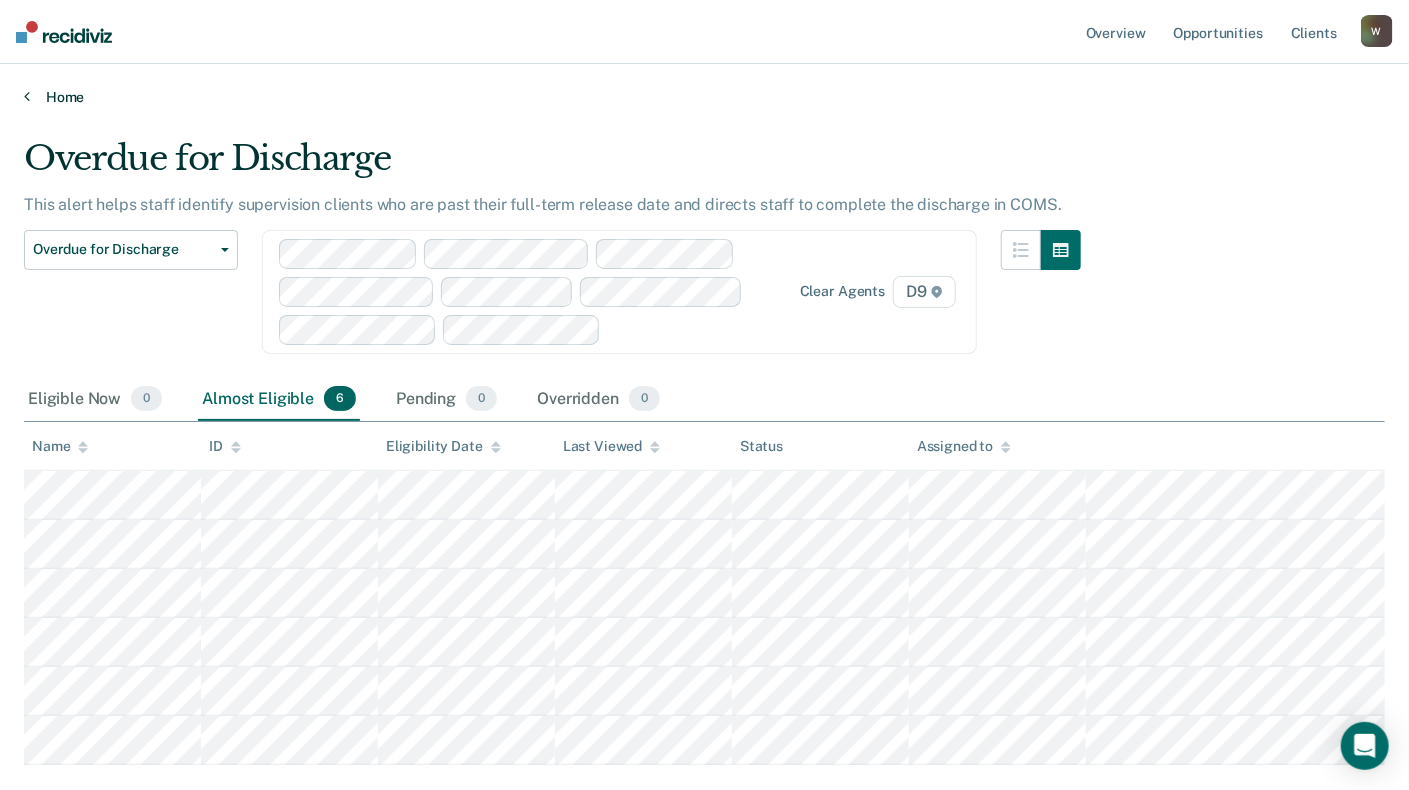 click on "Home" at bounding box center [704, 97] 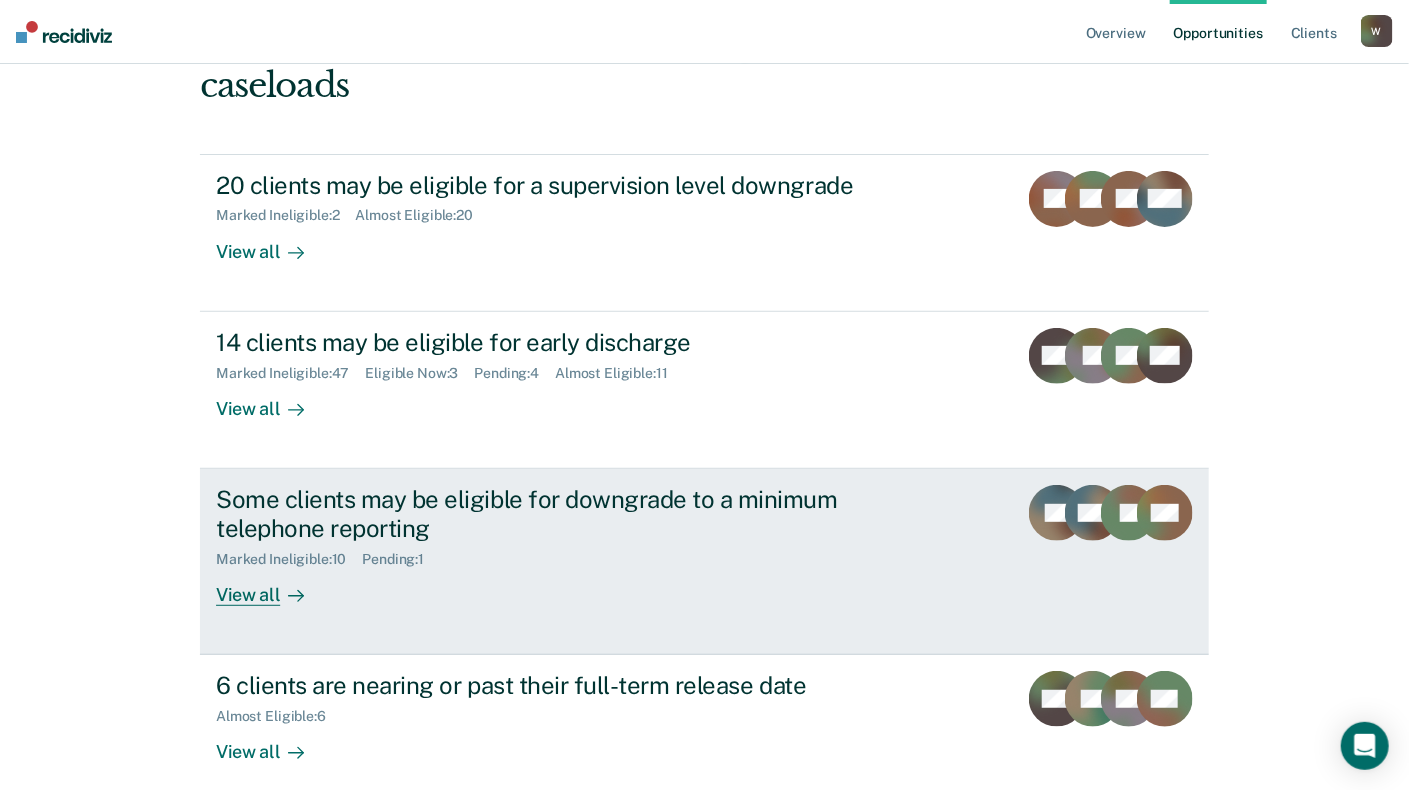 scroll, scrollTop: 300, scrollLeft: 0, axis: vertical 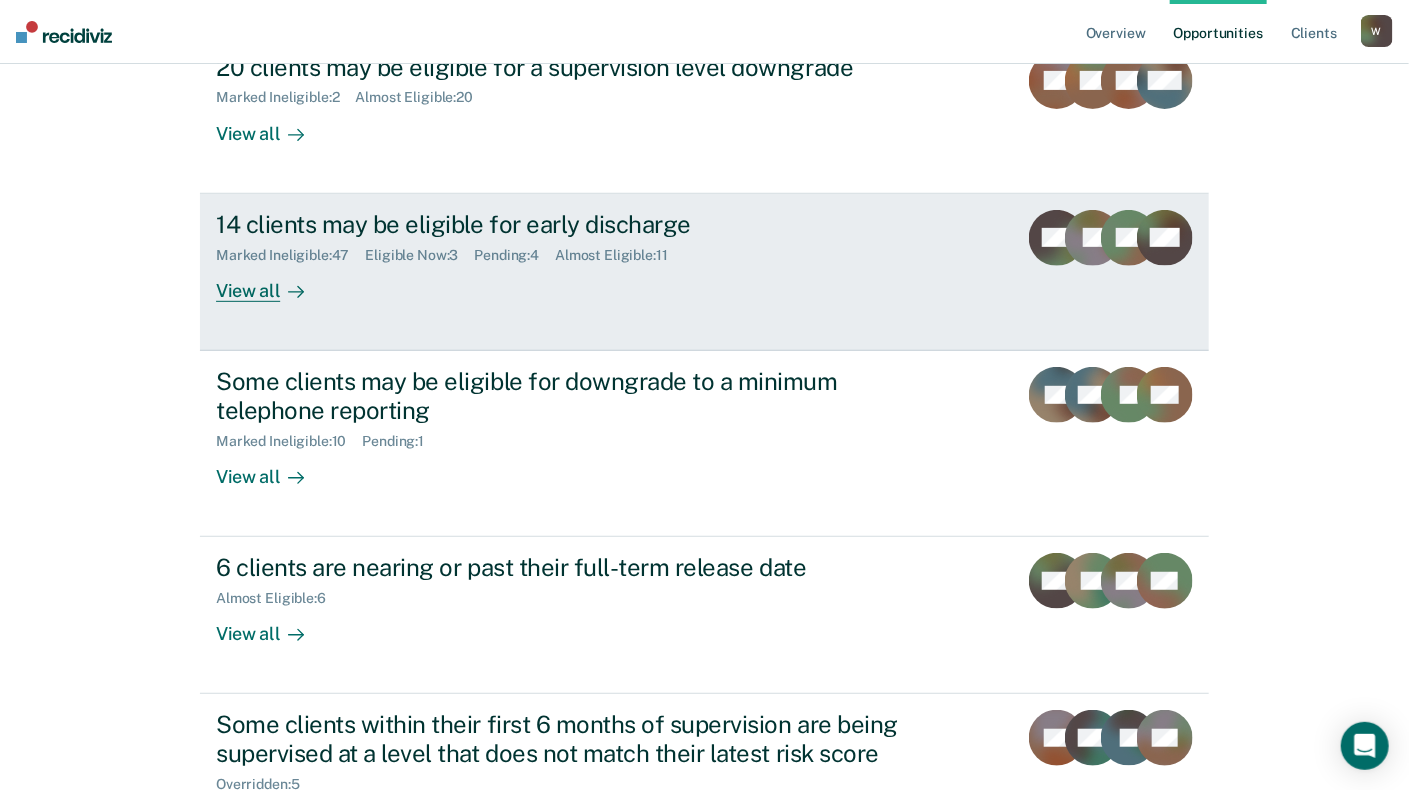 click on "View all" at bounding box center [272, 282] 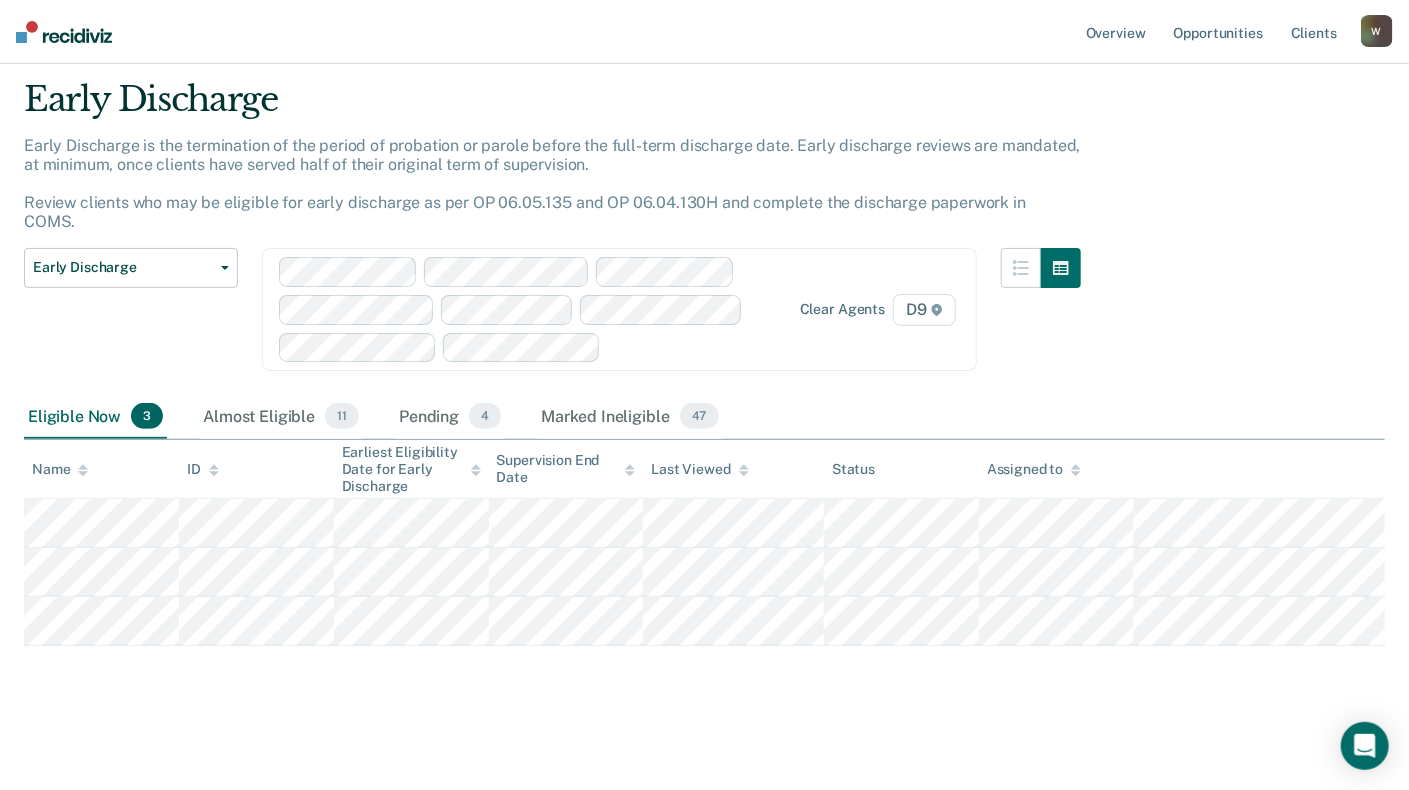 scroll, scrollTop: 0, scrollLeft: 0, axis: both 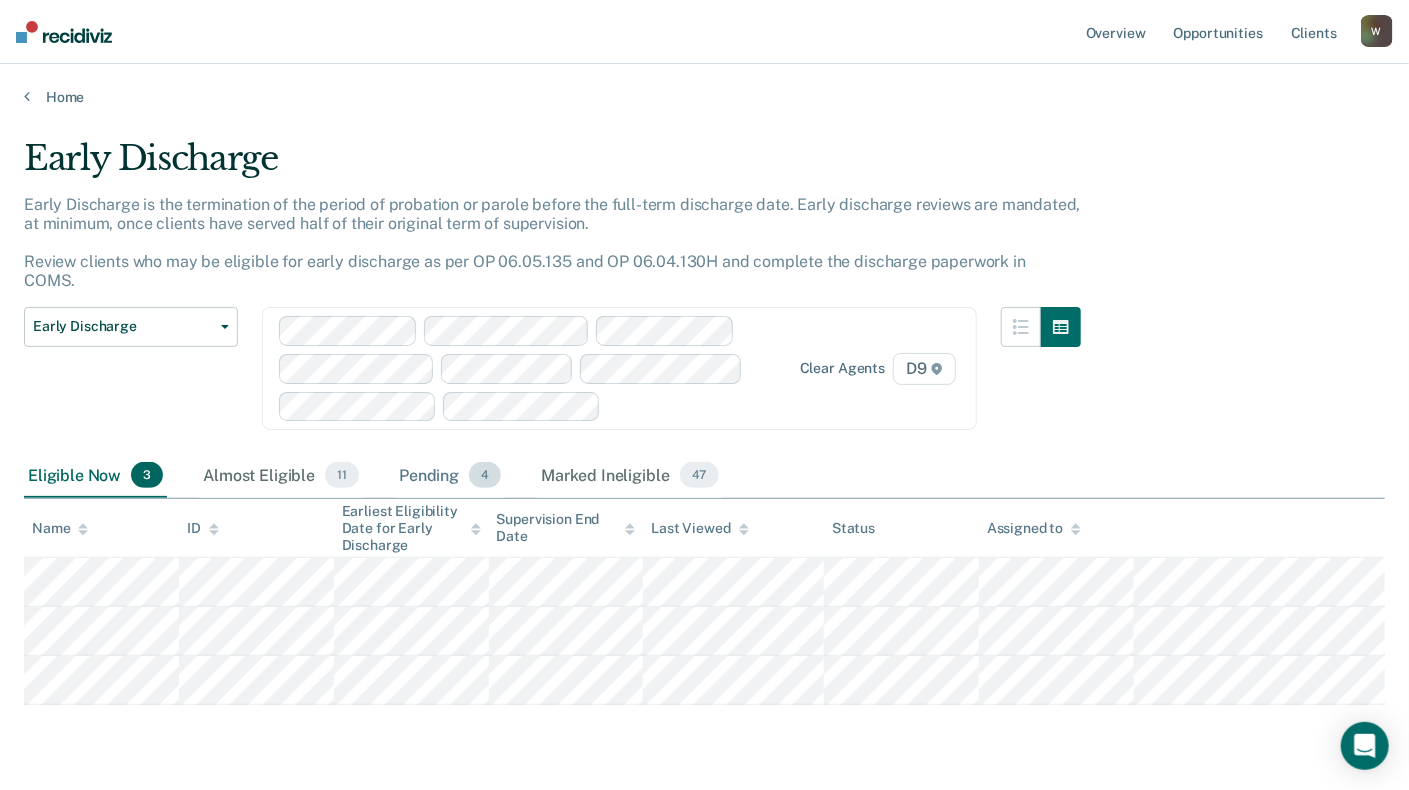 click on "Pending 4" at bounding box center (450, 476) 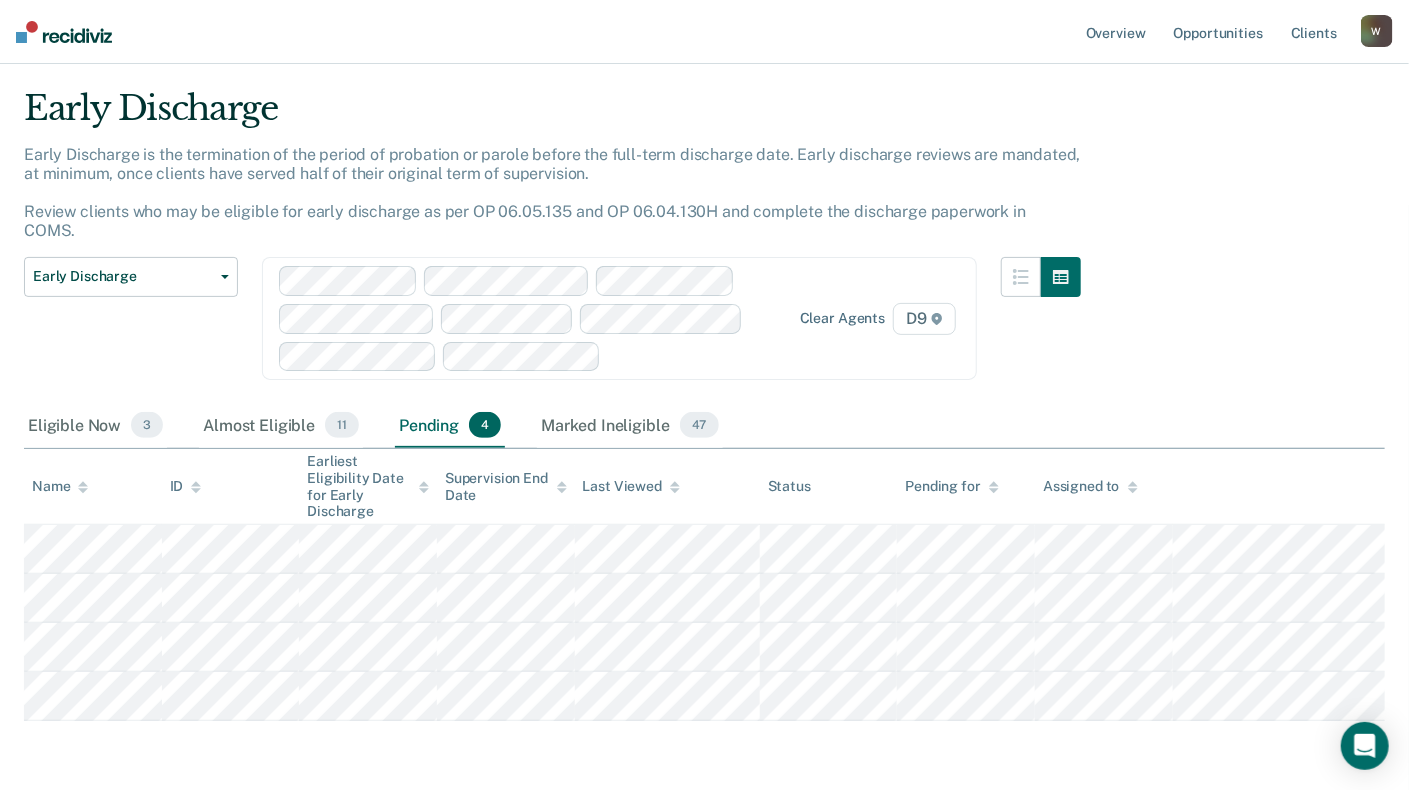 scroll, scrollTop: 100, scrollLeft: 0, axis: vertical 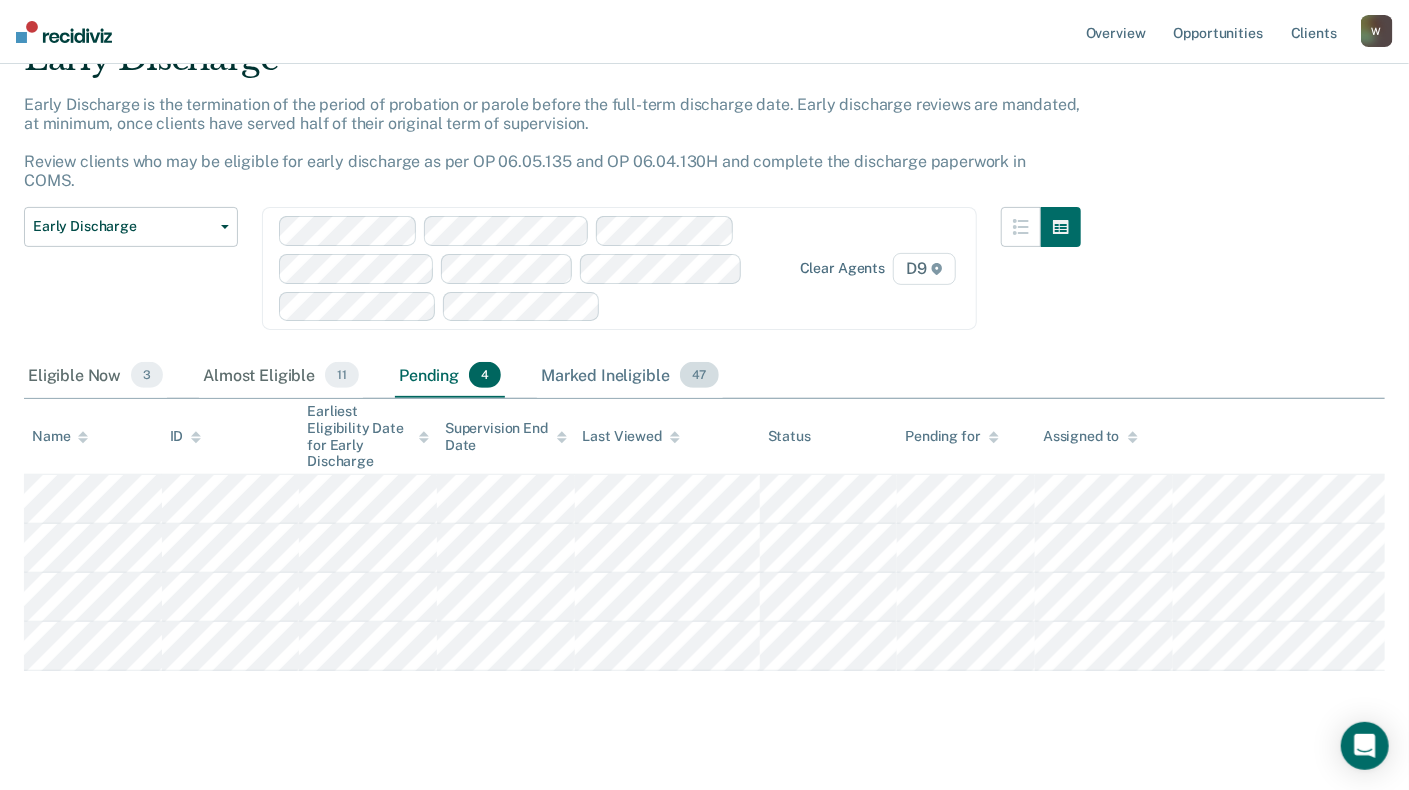 click on "Marked Ineligible 47" at bounding box center (629, 376) 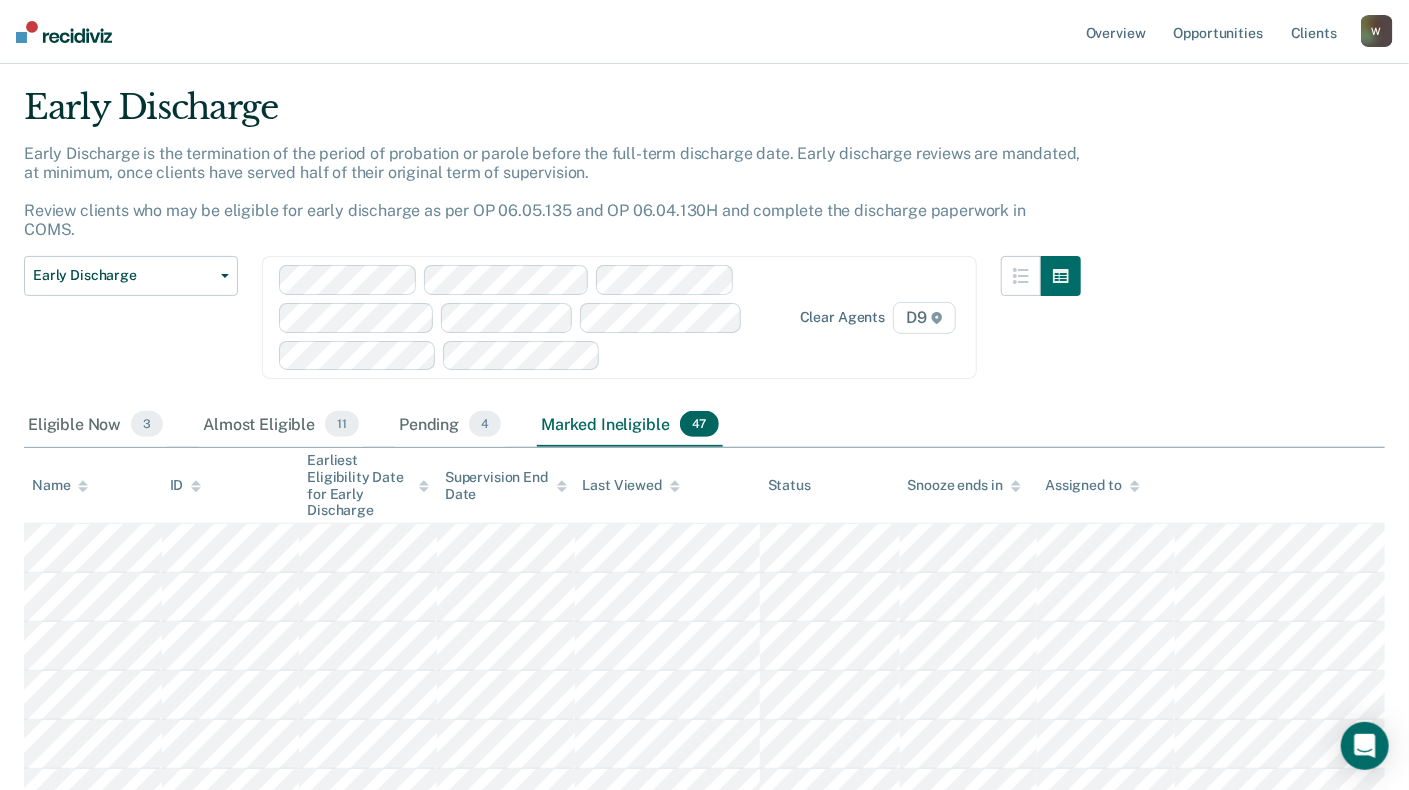 scroll, scrollTop: 0, scrollLeft: 0, axis: both 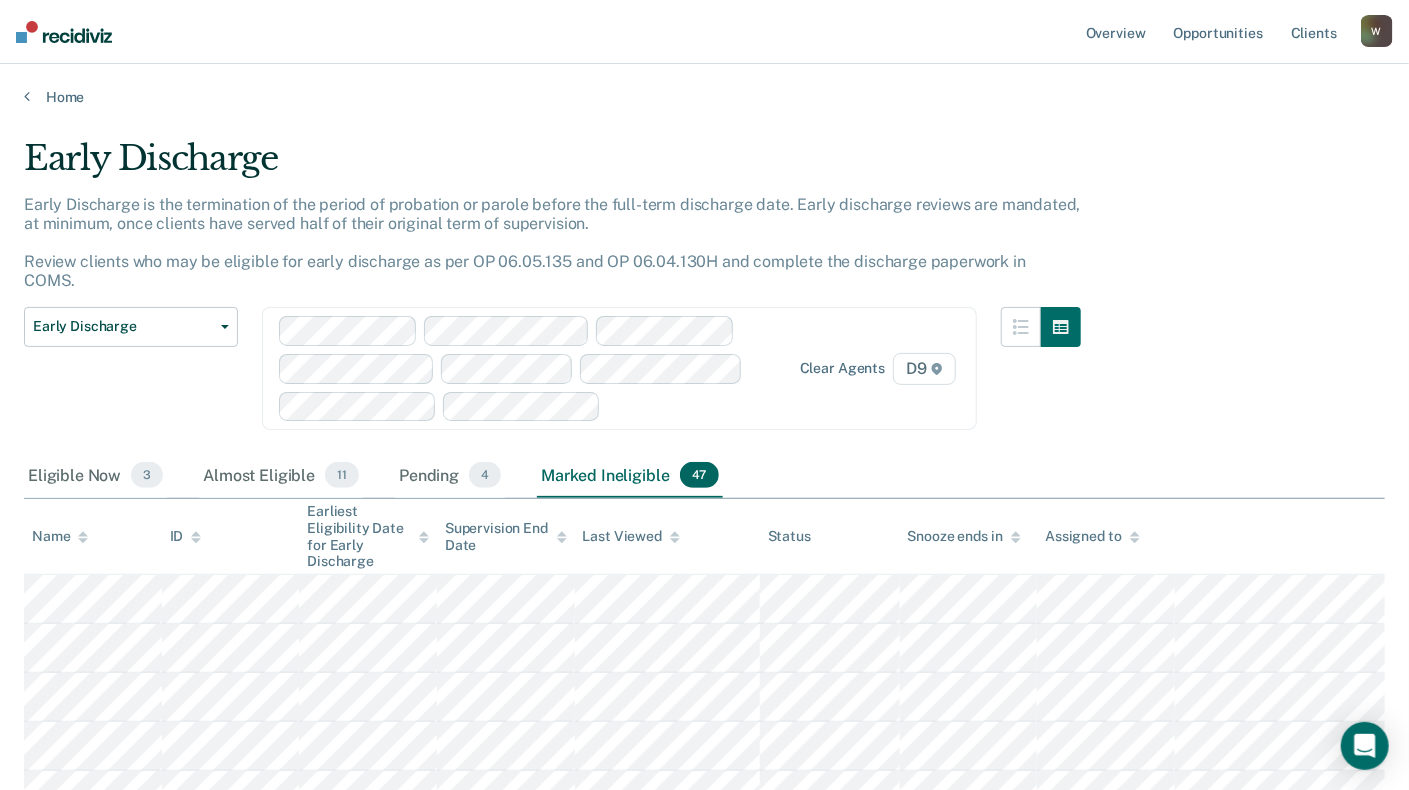 click on "Assigned to" at bounding box center (1092, 536) 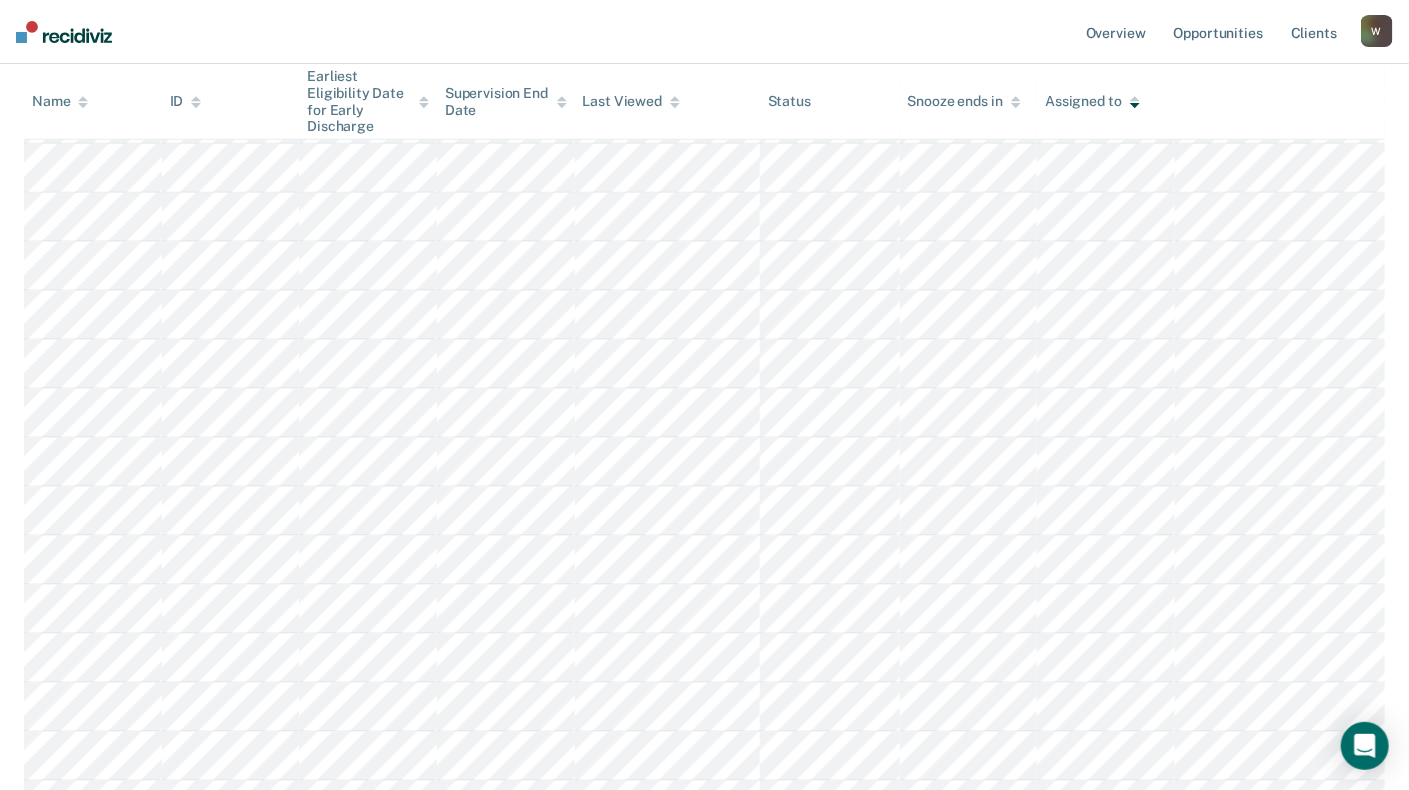 scroll, scrollTop: 1100, scrollLeft: 0, axis: vertical 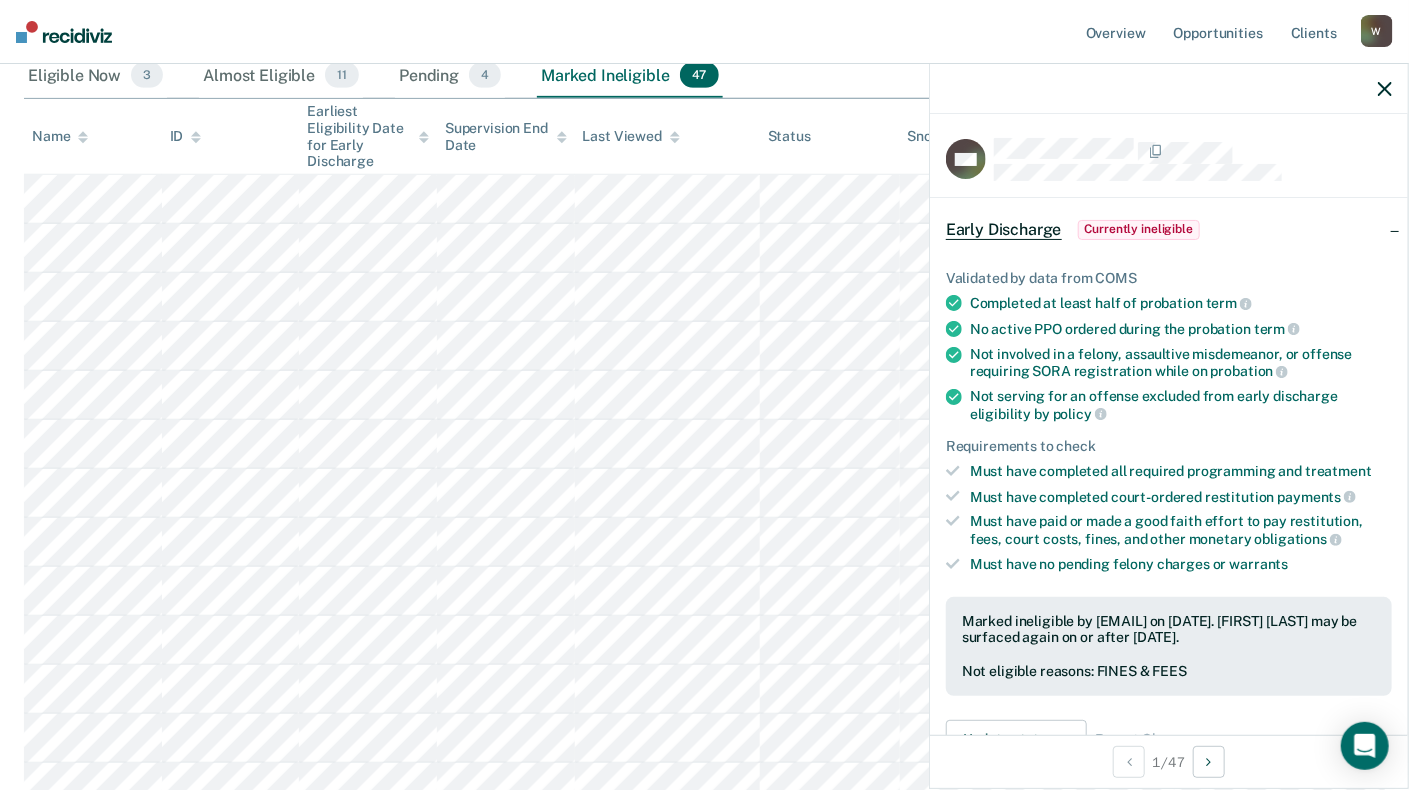 click 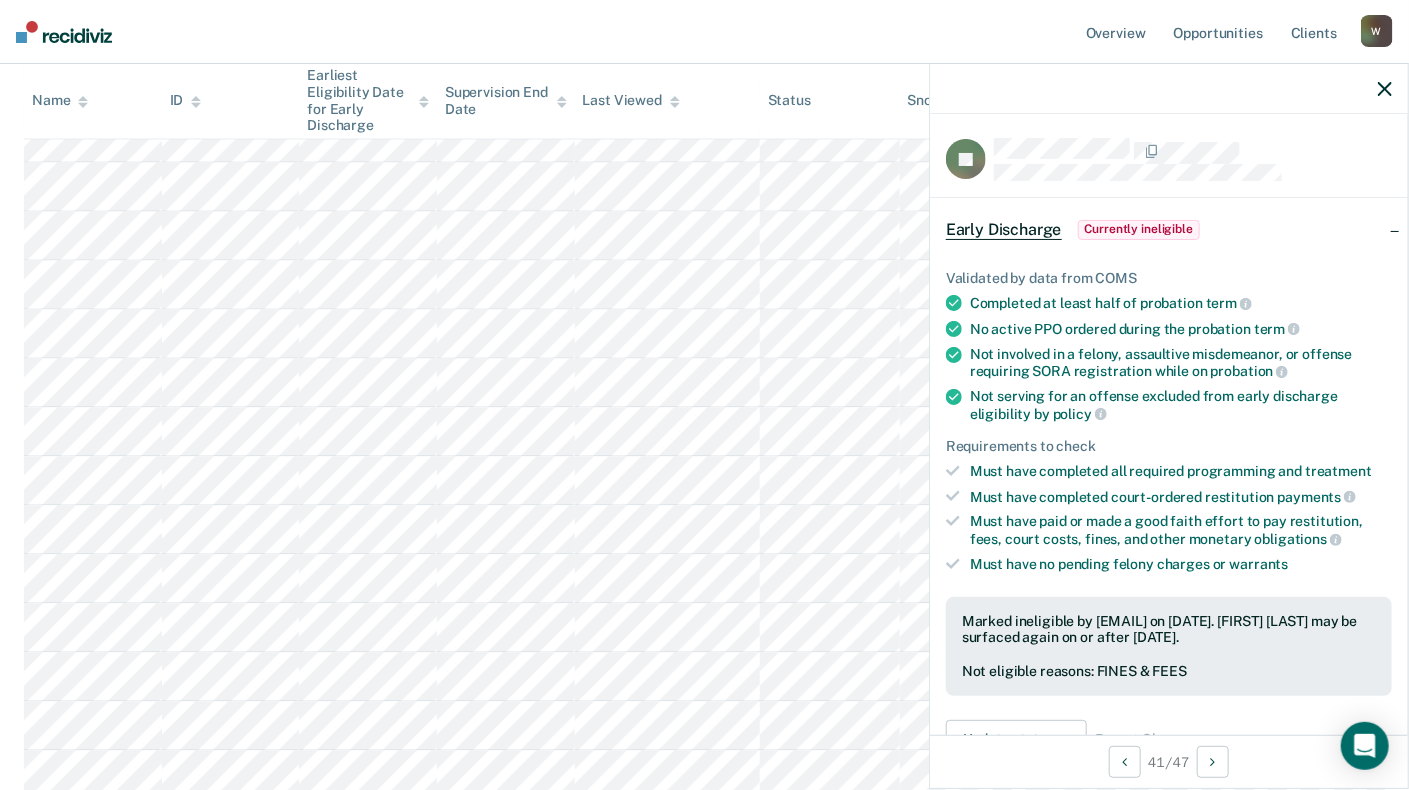scroll, scrollTop: 1900, scrollLeft: 0, axis: vertical 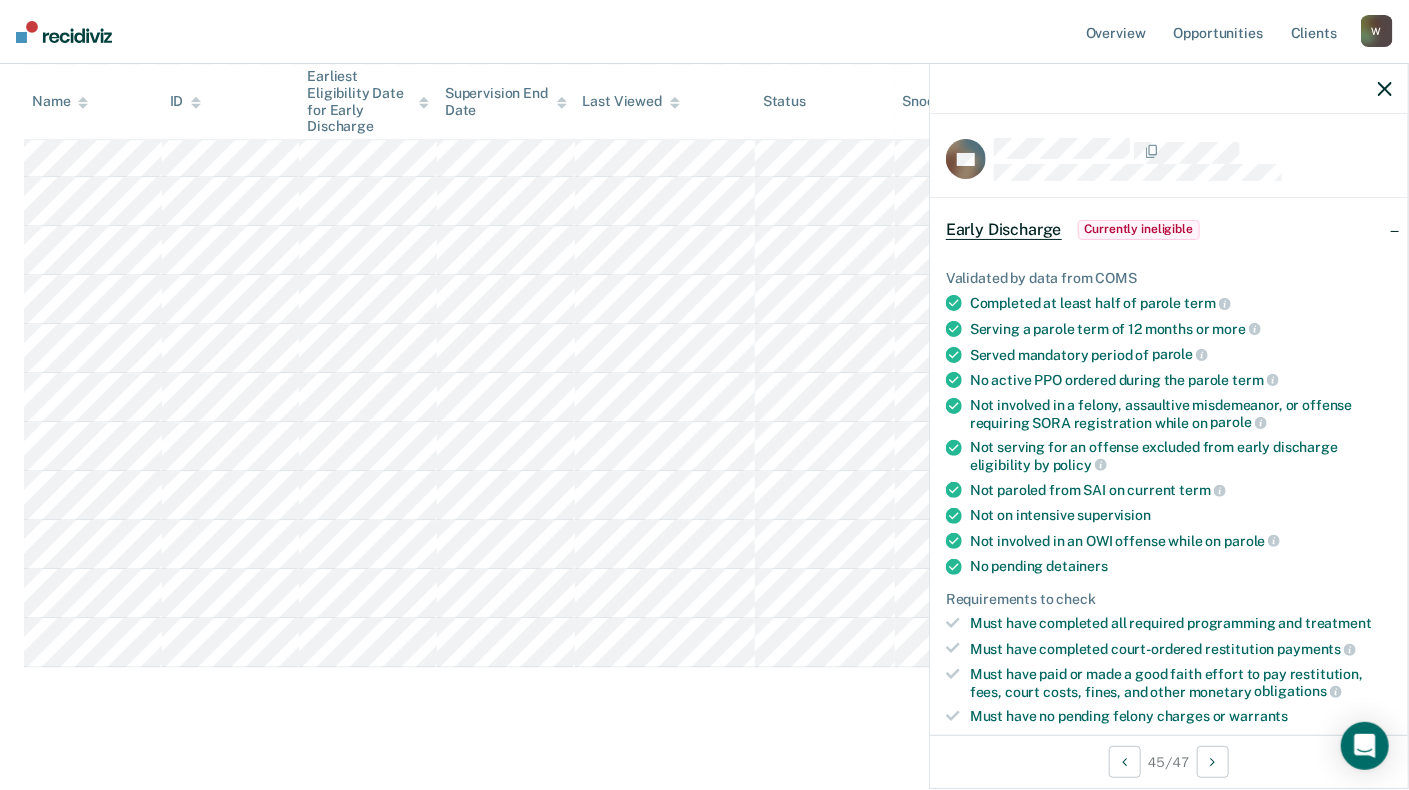 click on "Early Discharge Early Discharge is the termination of the period of probation or parole before the full-term discharge date. Early discharge reviews are mandated, at minimum, once clients have served half of their original term of supervision. Review clients who may be eligible for early discharge as per OP 06.05.135 and OP 06.04.130H and complete the discharge paperwork in COMS. Early Discharge Classification Review Early Discharge Minimum Telephone Reporting Overdue for Discharge Supervision Level Mismatch Clear agents D9 Eligible Now 3 Almost Eligible 11 Pending 4 Marked Ineligible 47 To pick up a draggable item, press the space bar. While dragging, use the arrow keys to move the item. Press space again to drop the item in its new position, or press escape to cancel. Name ID Earliest Eligibility Date for Early Discharge Supervision End Date Last Viewed Status Snooze ends in Assigned to" at bounding box center [704, -650] 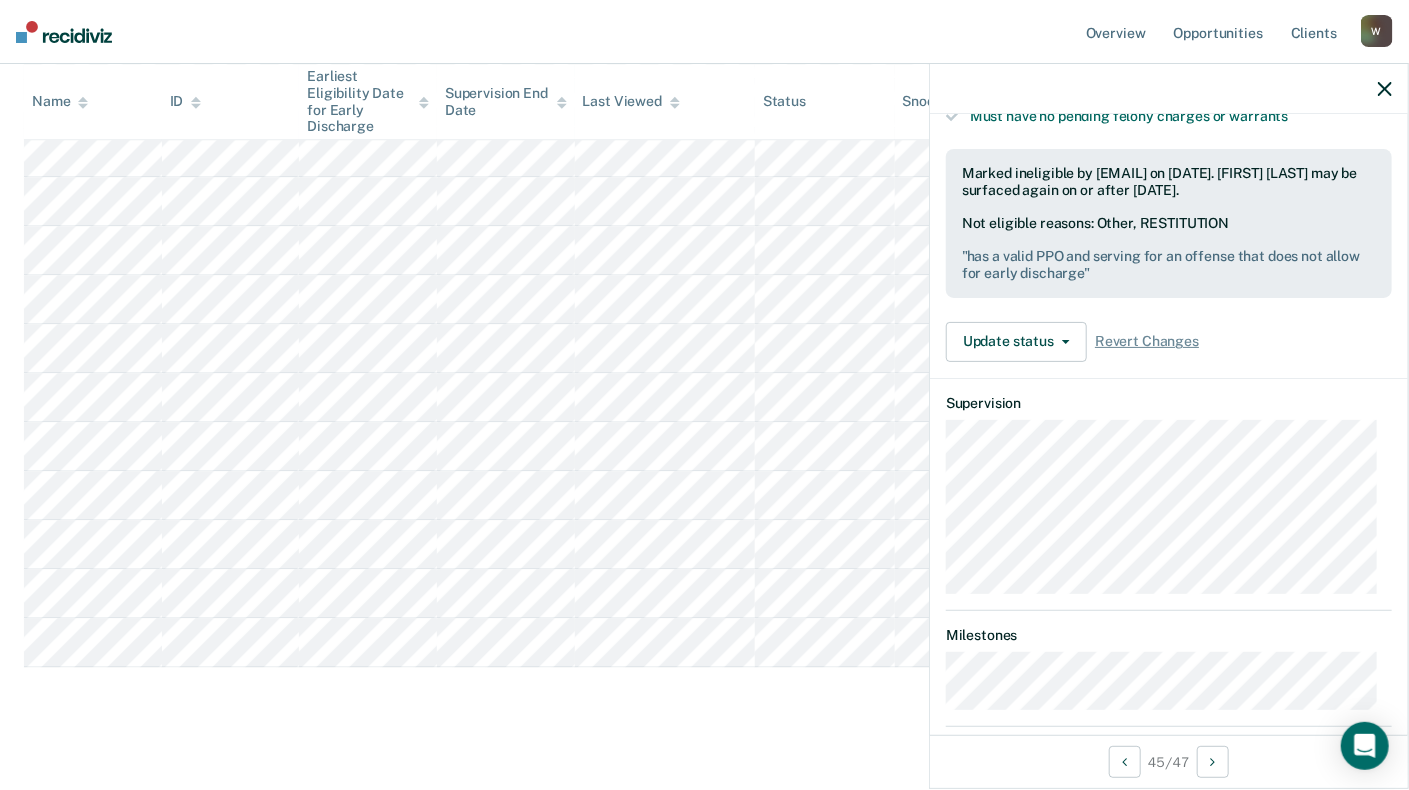 scroll, scrollTop: 500, scrollLeft: 0, axis: vertical 